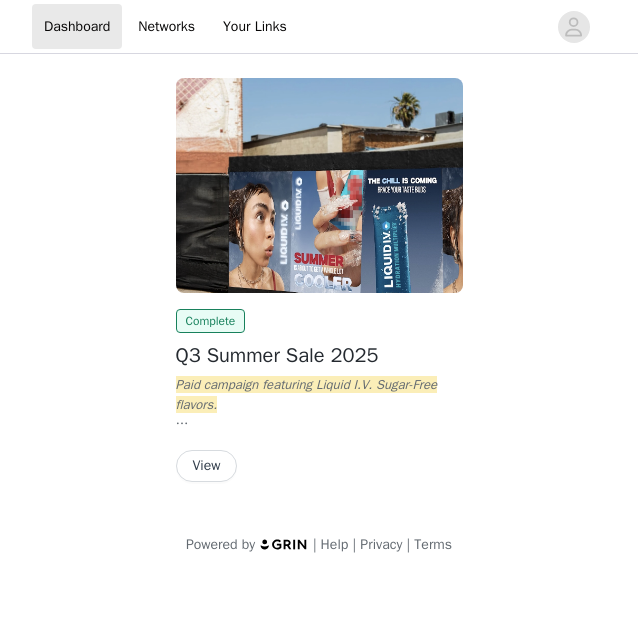 scroll, scrollTop: 0, scrollLeft: 0, axis: both 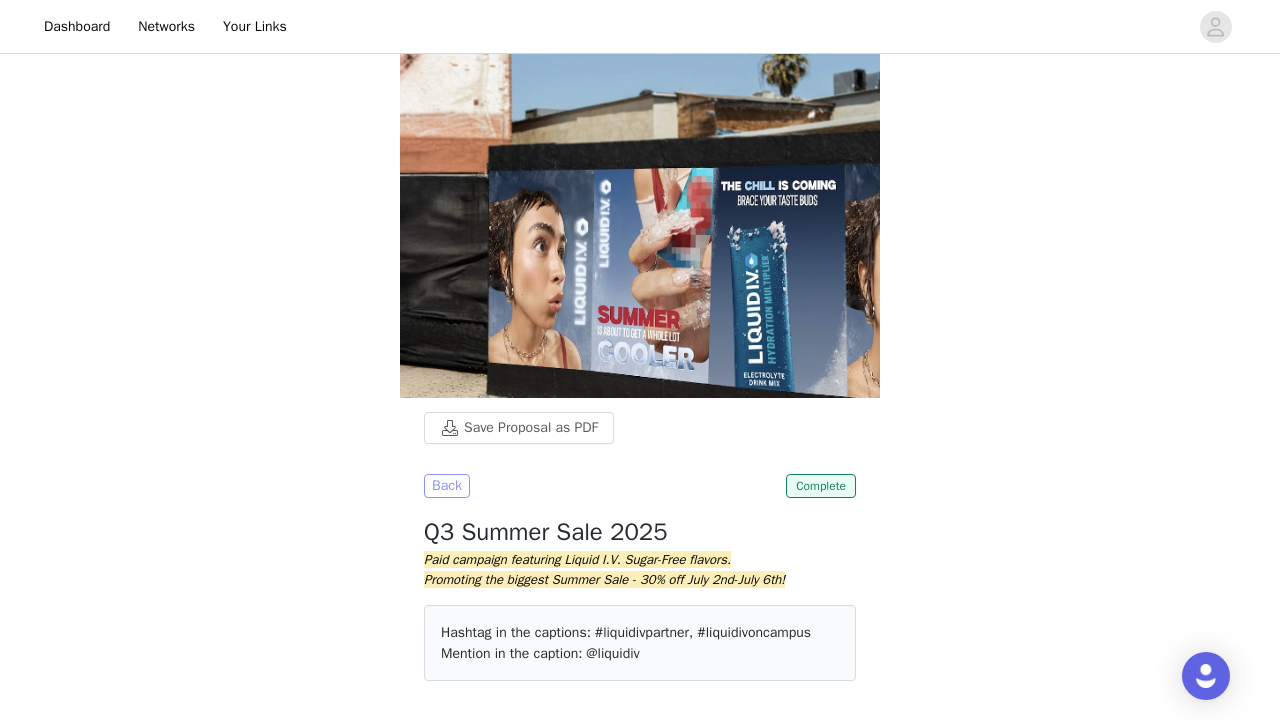 click on "Back" at bounding box center [447, 486] 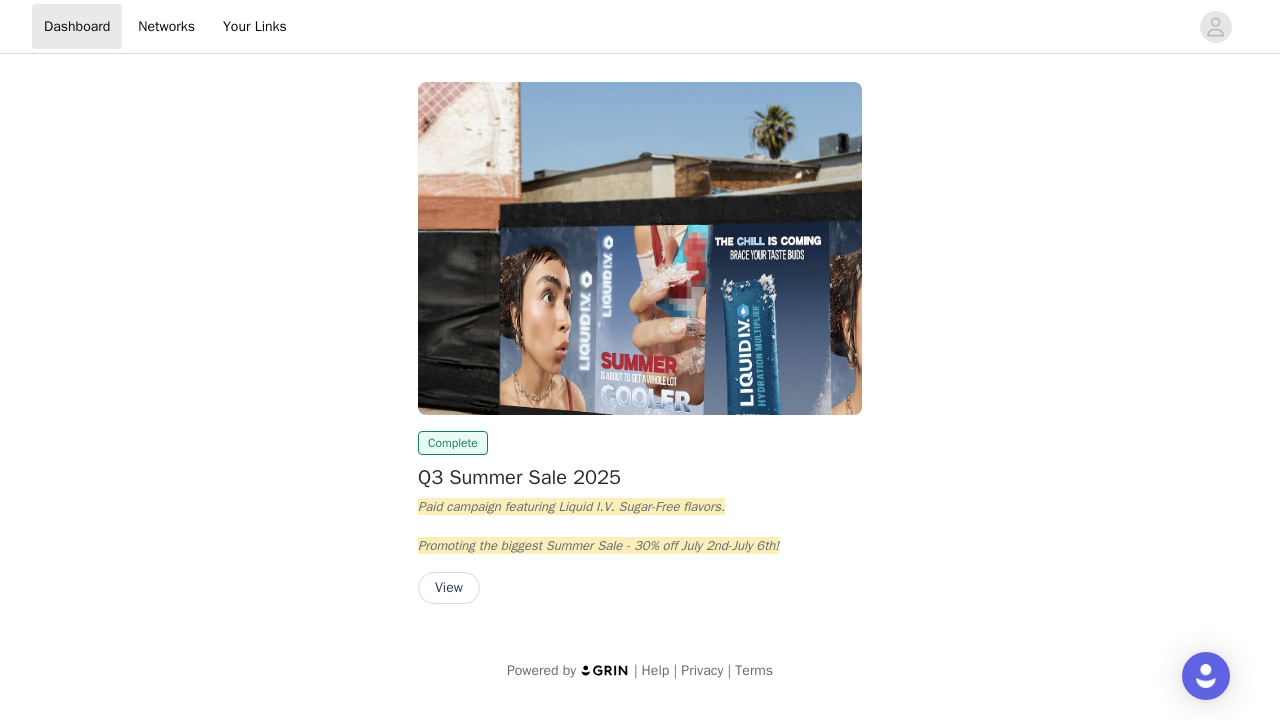 scroll, scrollTop: 0, scrollLeft: 0, axis: both 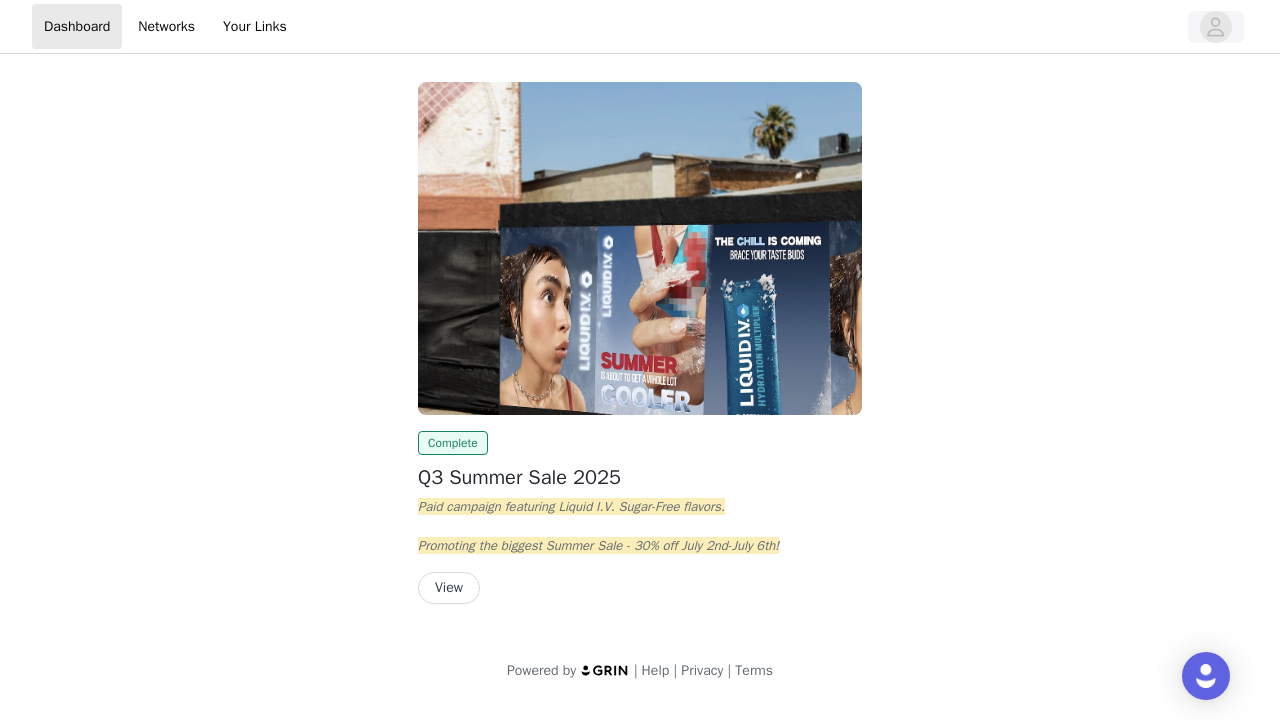 click 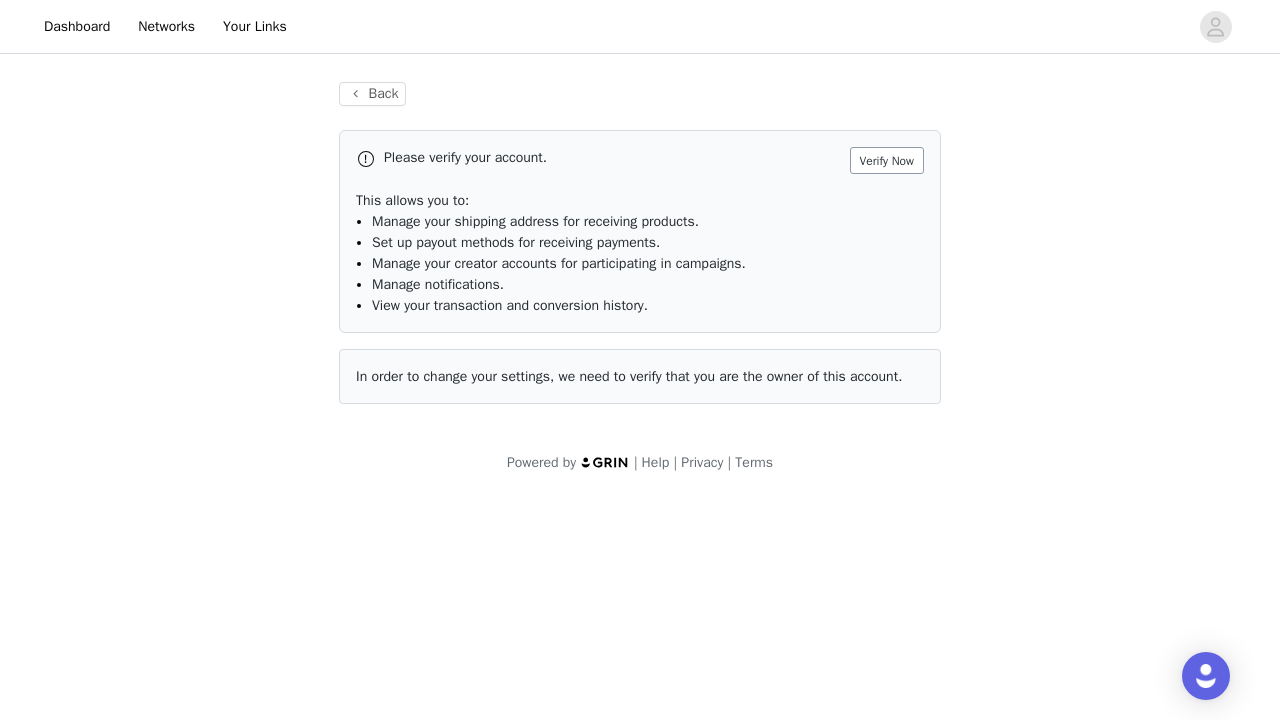 click on "Verify Now" at bounding box center (887, 160) 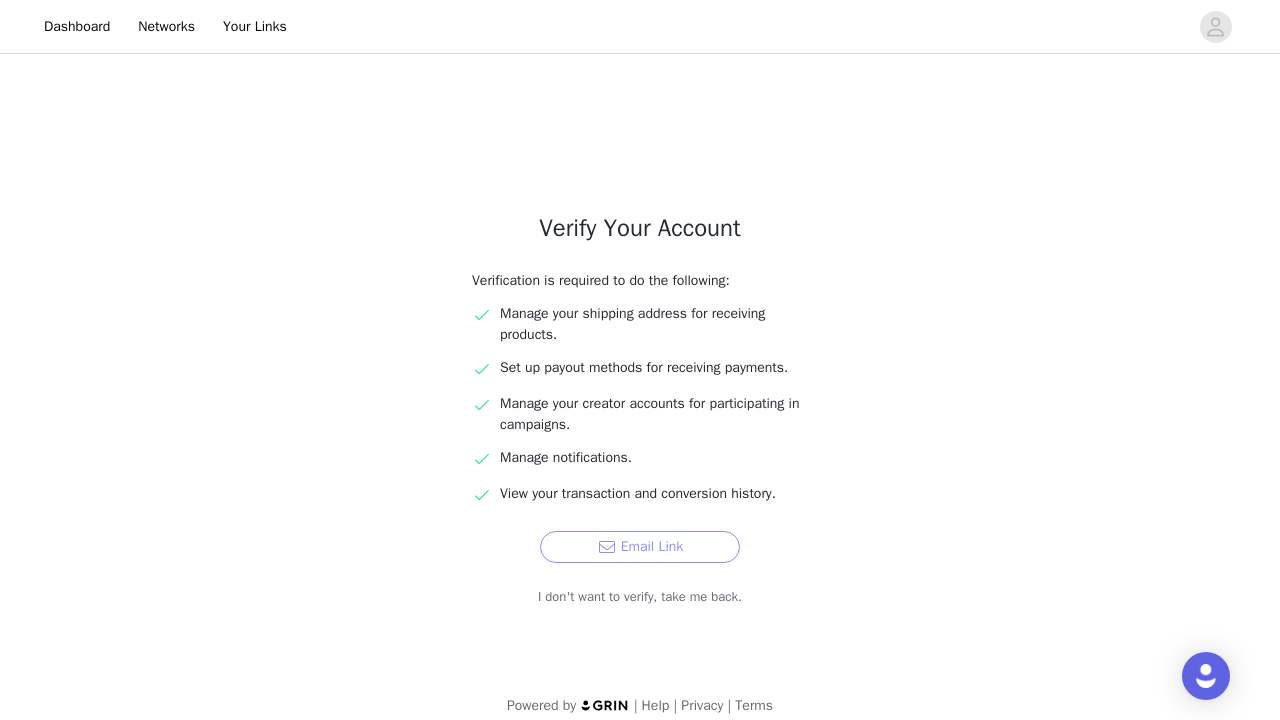 click on "Email Link" at bounding box center [640, 547] 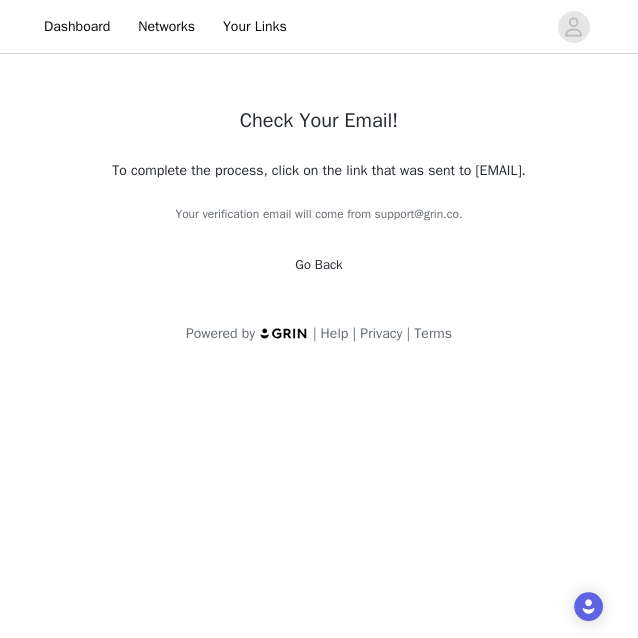 click on "Go Back" at bounding box center [318, 264] 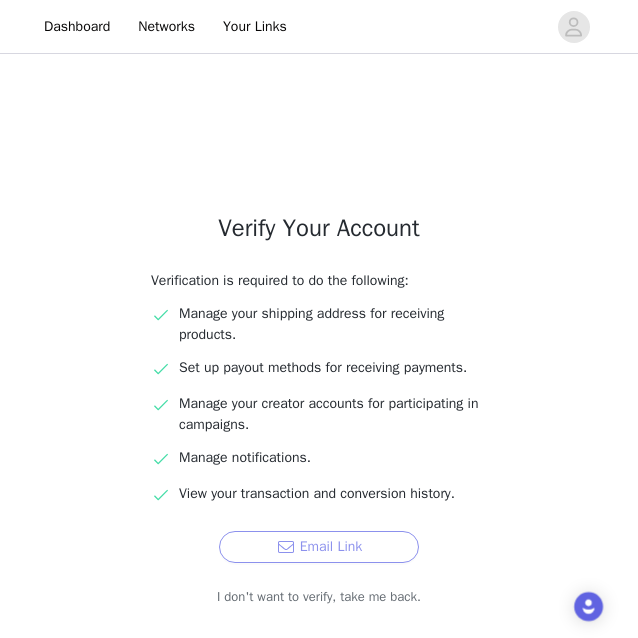 scroll, scrollTop: 7, scrollLeft: 0, axis: vertical 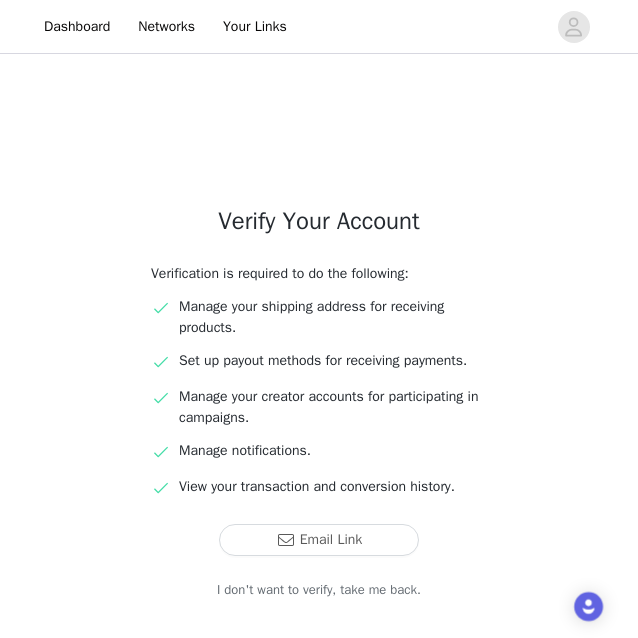 click on "I don't want to verify, take me back." at bounding box center [319, 590] 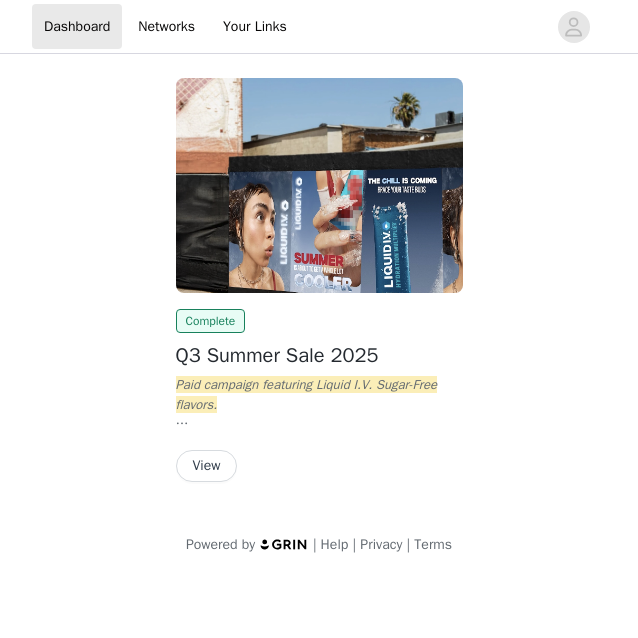 scroll, scrollTop: 0, scrollLeft: 0, axis: both 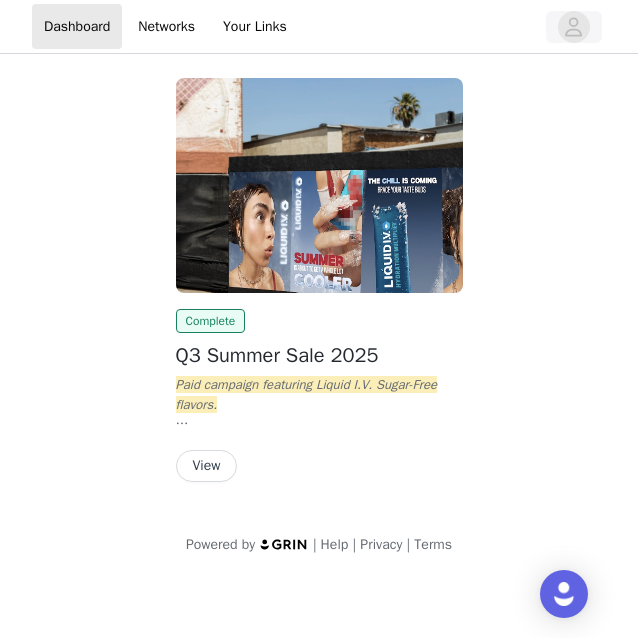 click 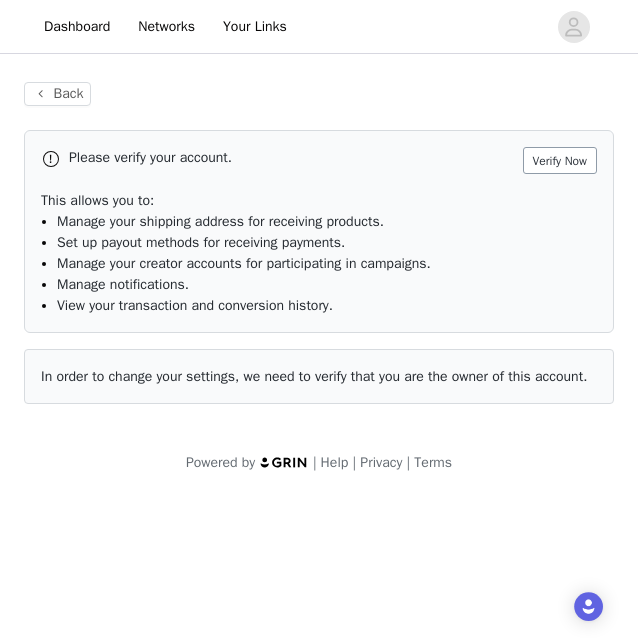 click on "Verify Now" at bounding box center [560, 160] 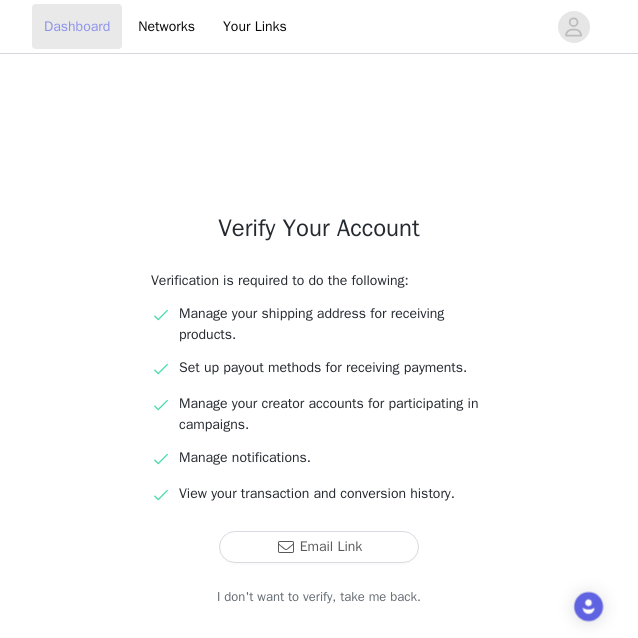 click on "Dashboard" at bounding box center [77, 26] 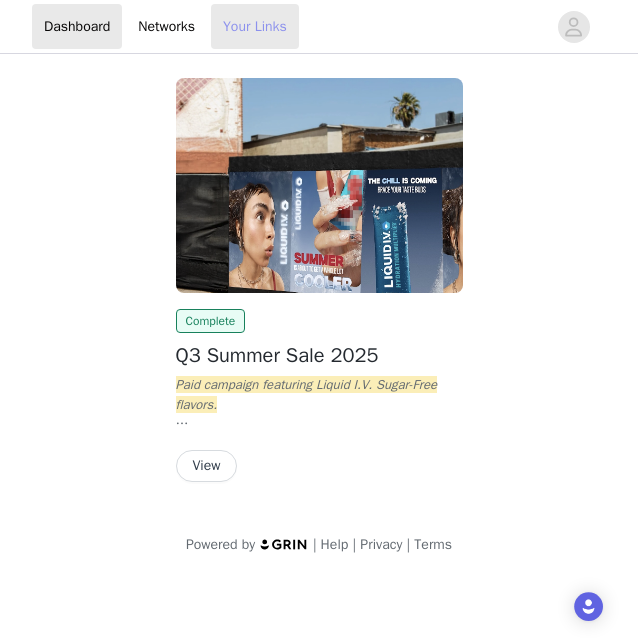 click on "Your Links" at bounding box center (255, 26) 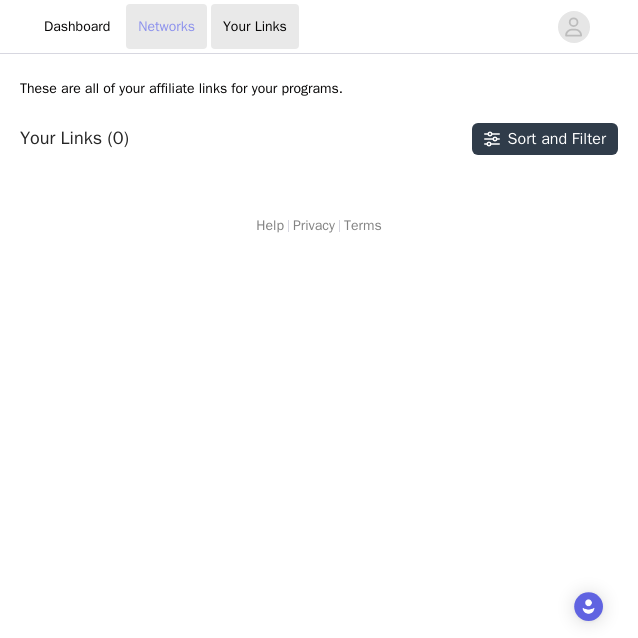 click on "Networks" at bounding box center [166, 26] 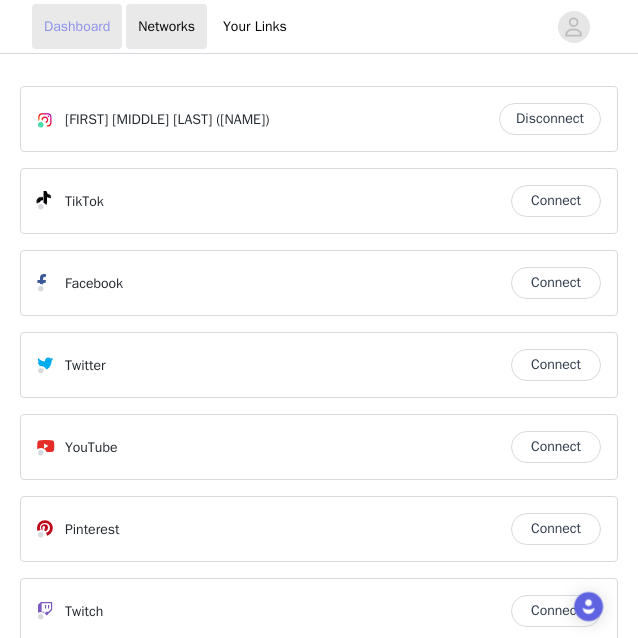 scroll, scrollTop: 0, scrollLeft: 0, axis: both 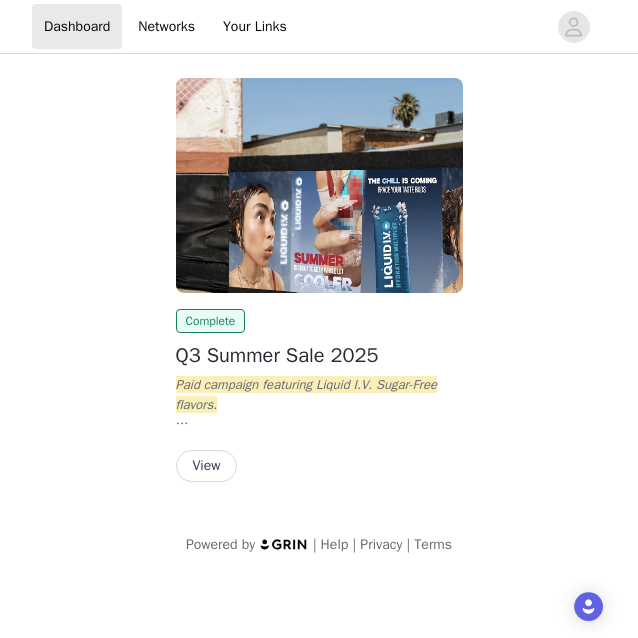 click on "View" at bounding box center [207, 466] 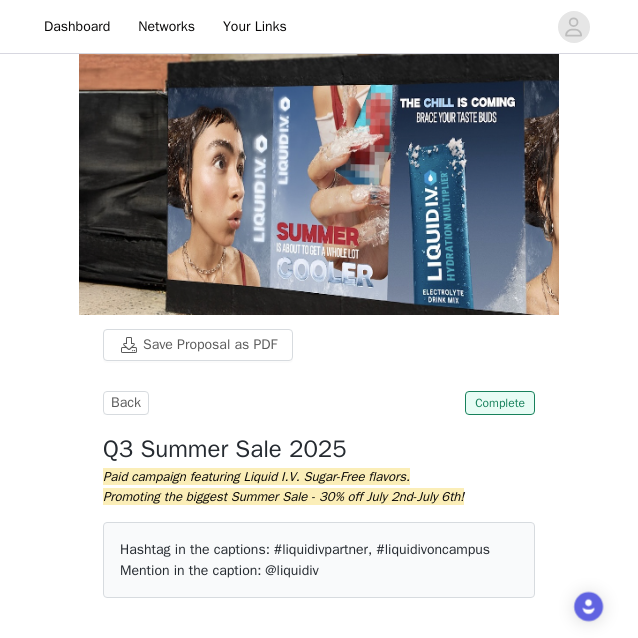 scroll, scrollTop: 151, scrollLeft: 0, axis: vertical 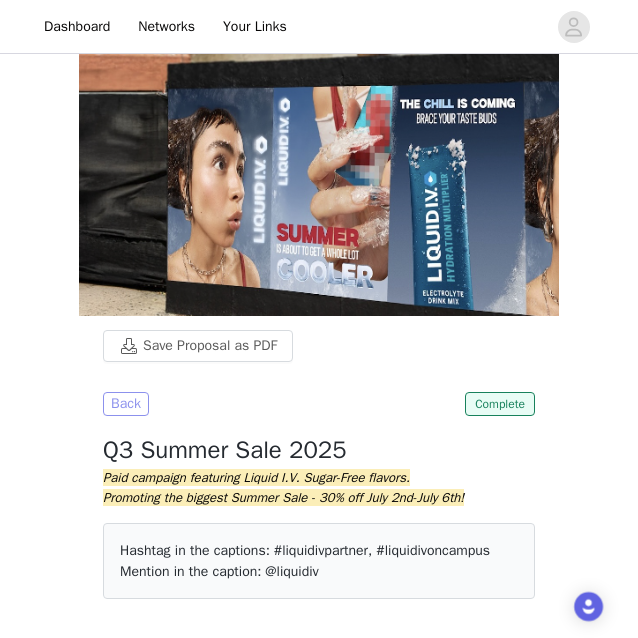 click on "Back" at bounding box center [126, 404] 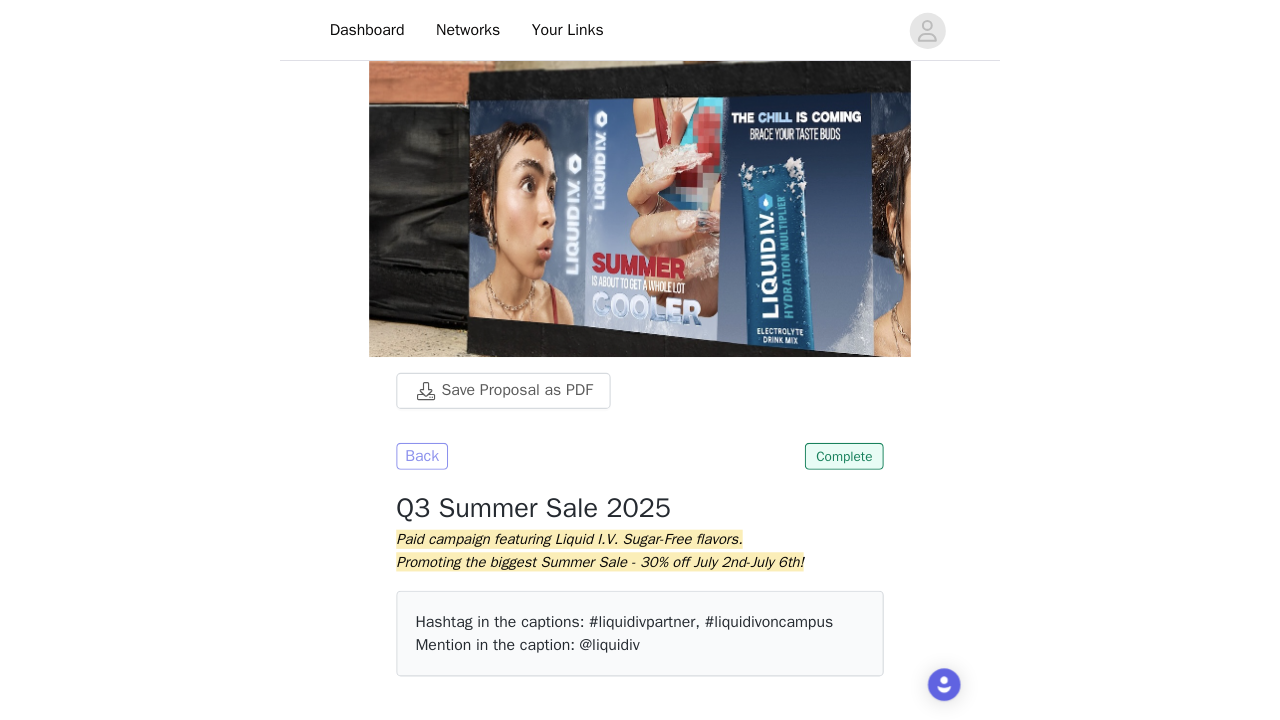 scroll, scrollTop: 0, scrollLeft: 0, axis: both 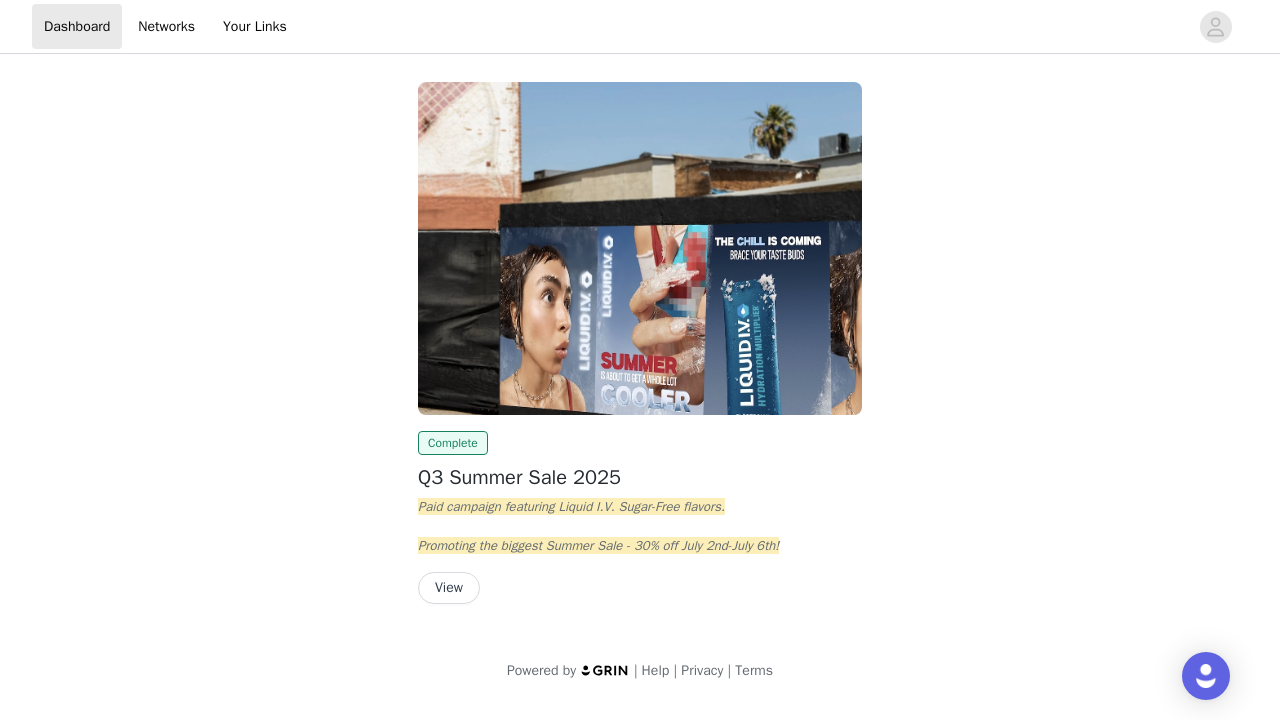 click on "View" at bounding box center [449, 588] 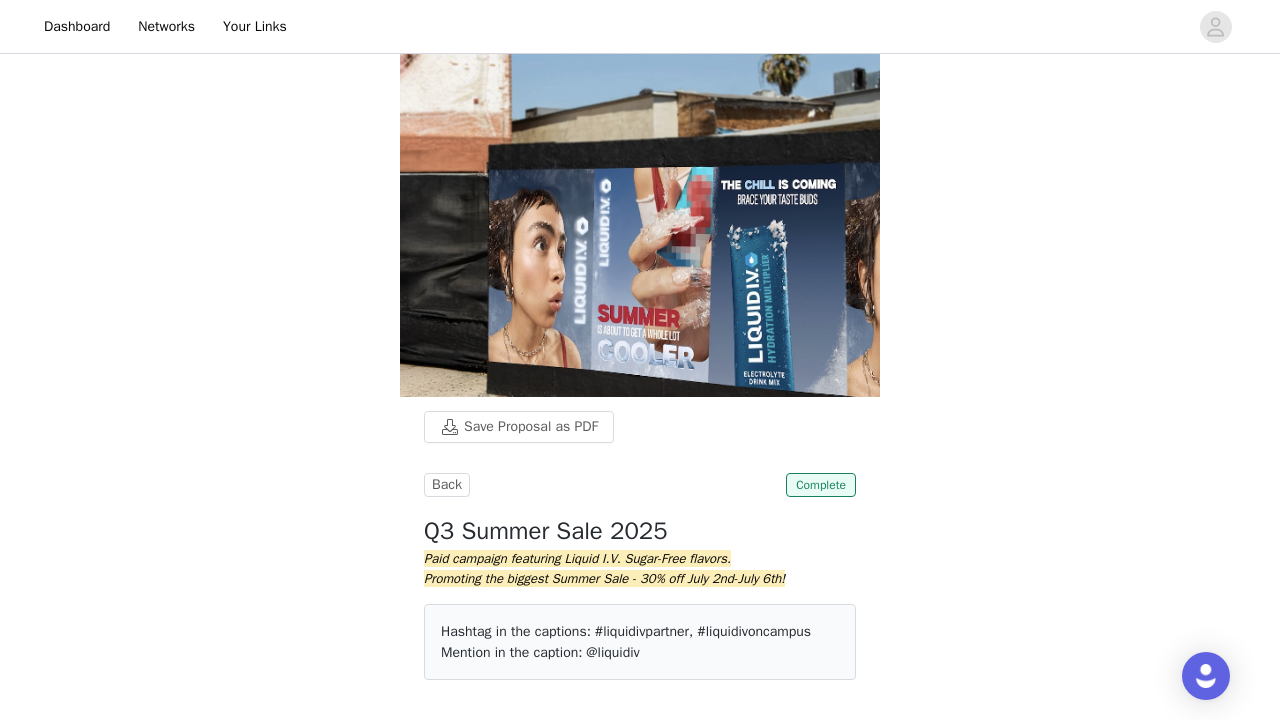 scroll, scrollTop: 69, scrollLeft: 0, axis: vertical 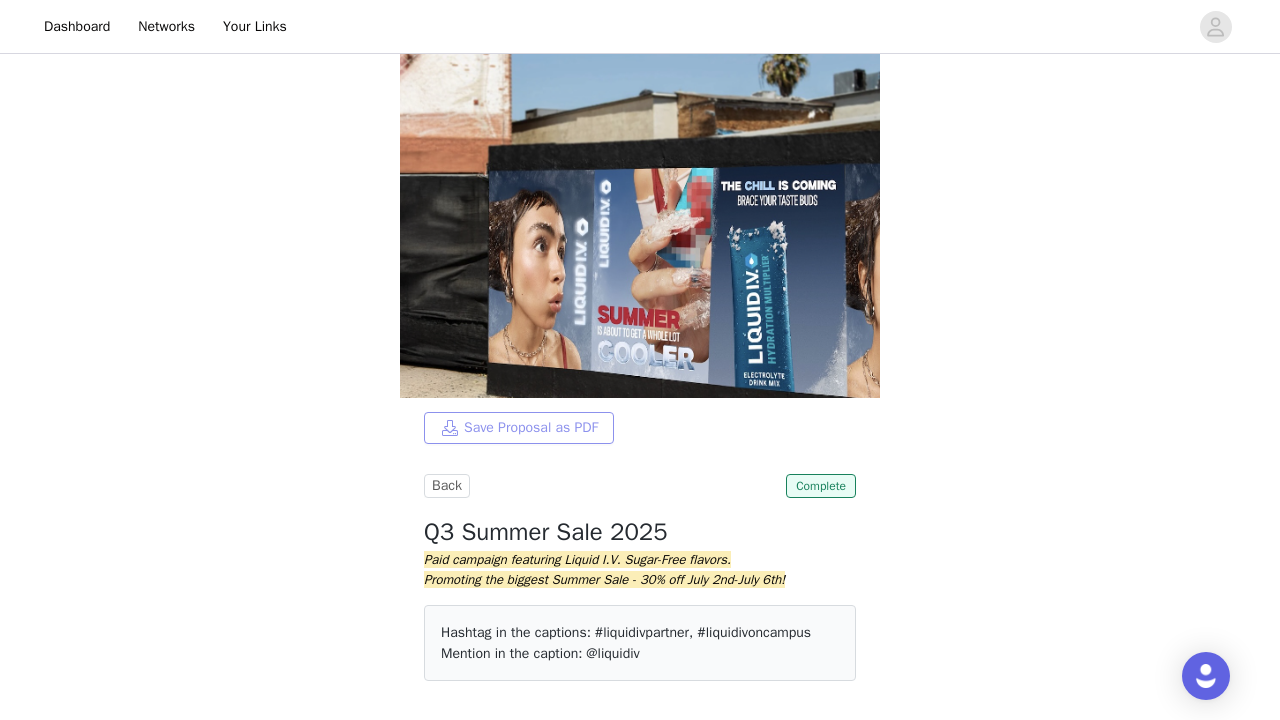 click on "Save Proposal as PDF" at bounding box center [519, 428] 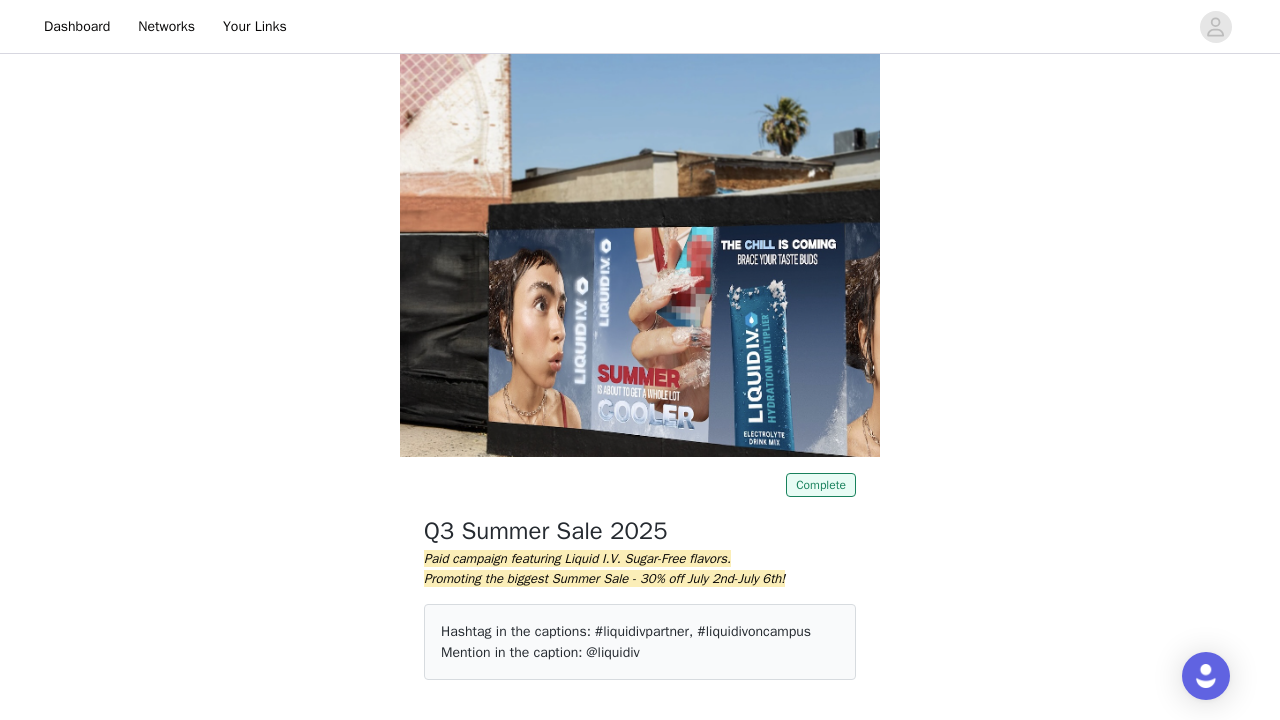 scroll, scrollTop: 9, scrollLeft: 0, axis: vertical 